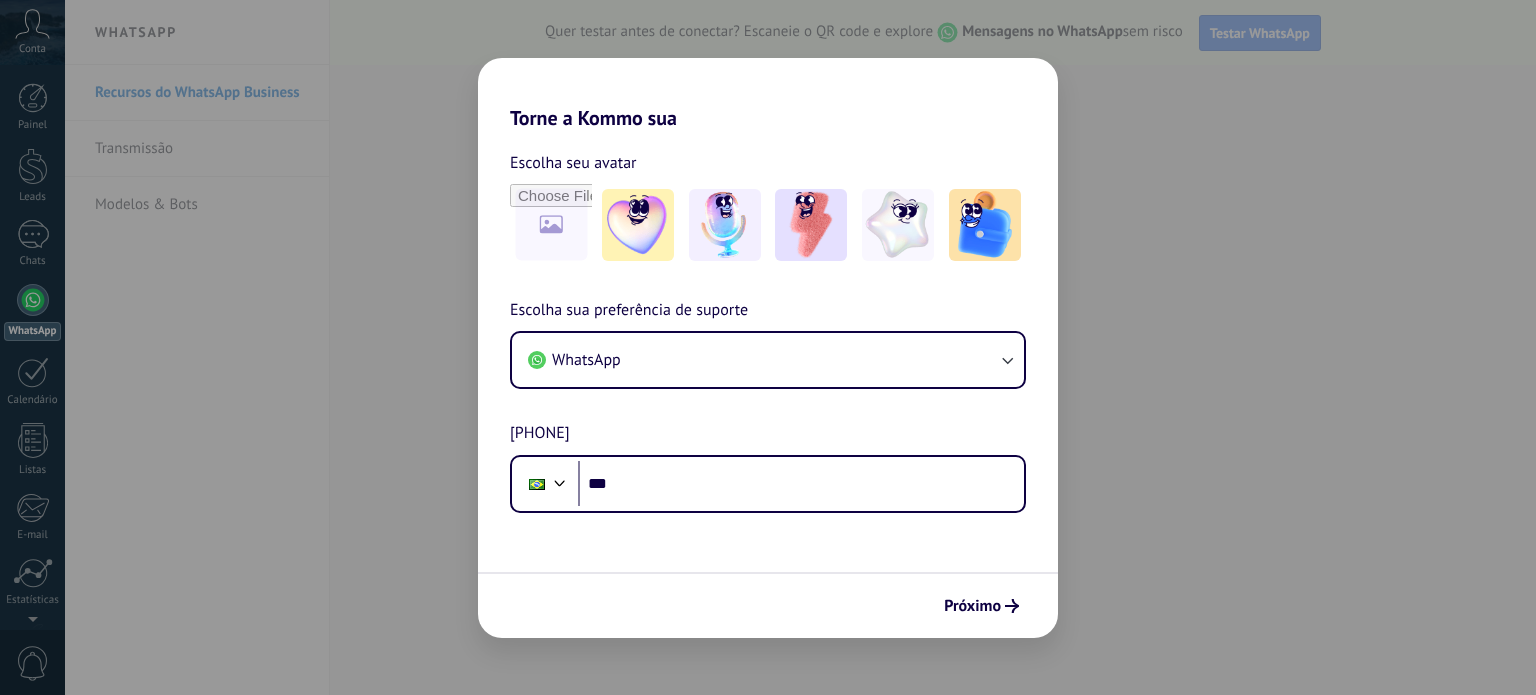 scroll, scrollTop: 0, scrollLeft: 0, axis: both 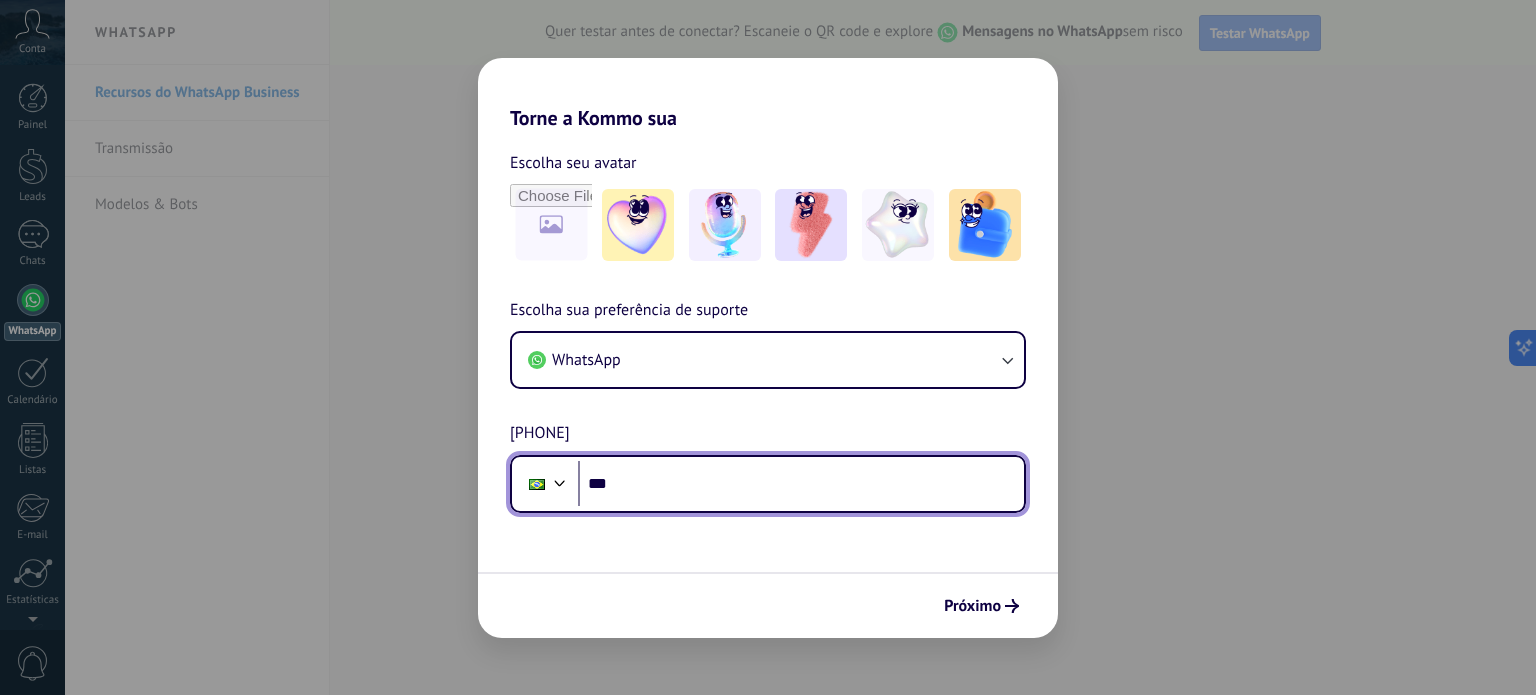 click on "***" at bounding box center (801, 484) 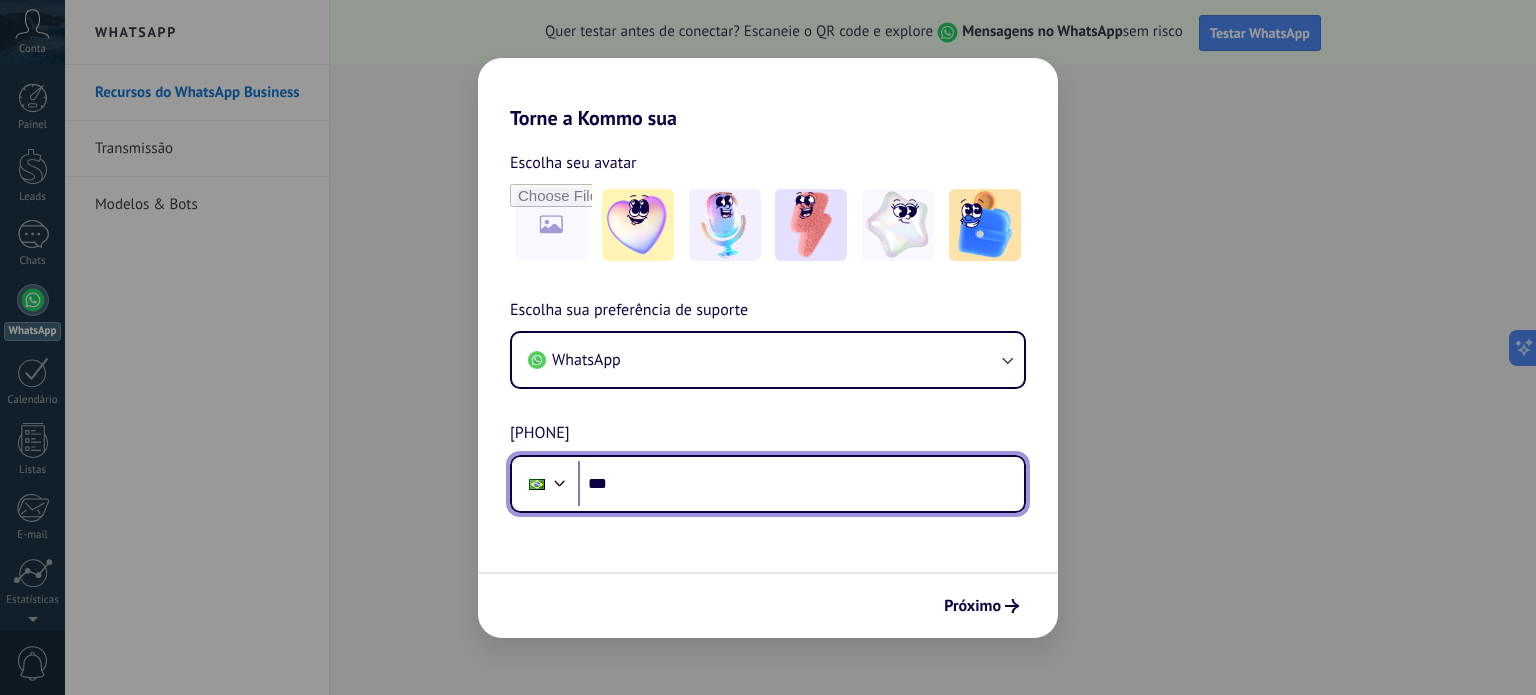 click on "***" at bounding box center [801, 484] 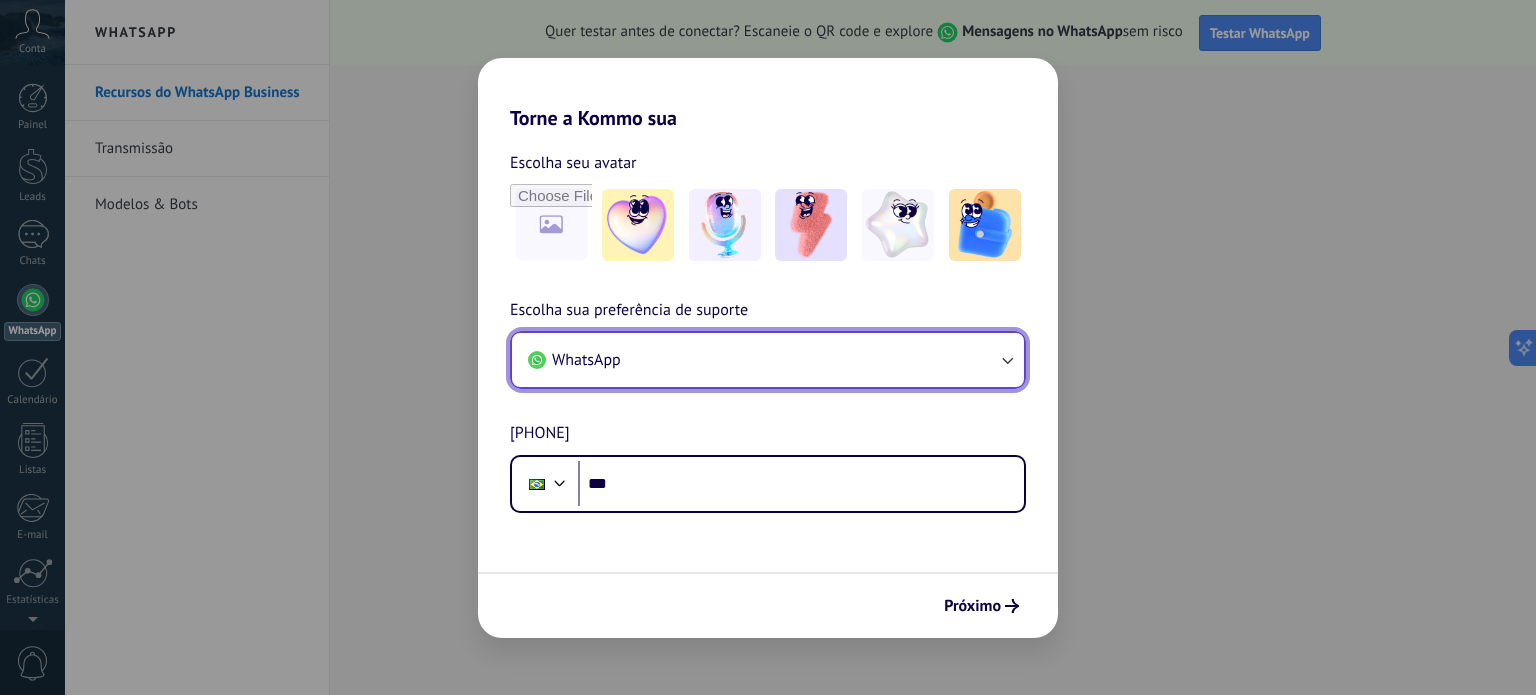 click on "WhatsApp" at bounding box center (768, 360) 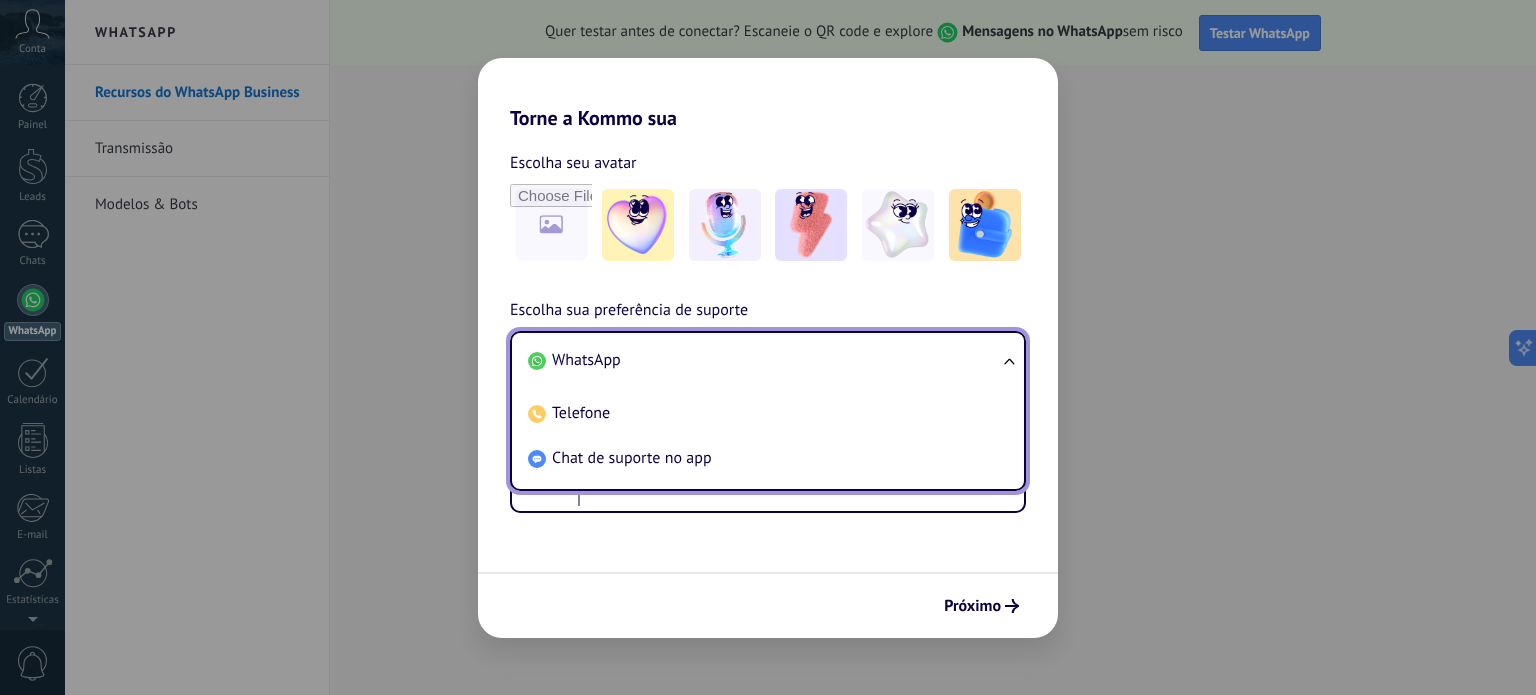 click on "WhatsApp" at bounding box center [764, 360] 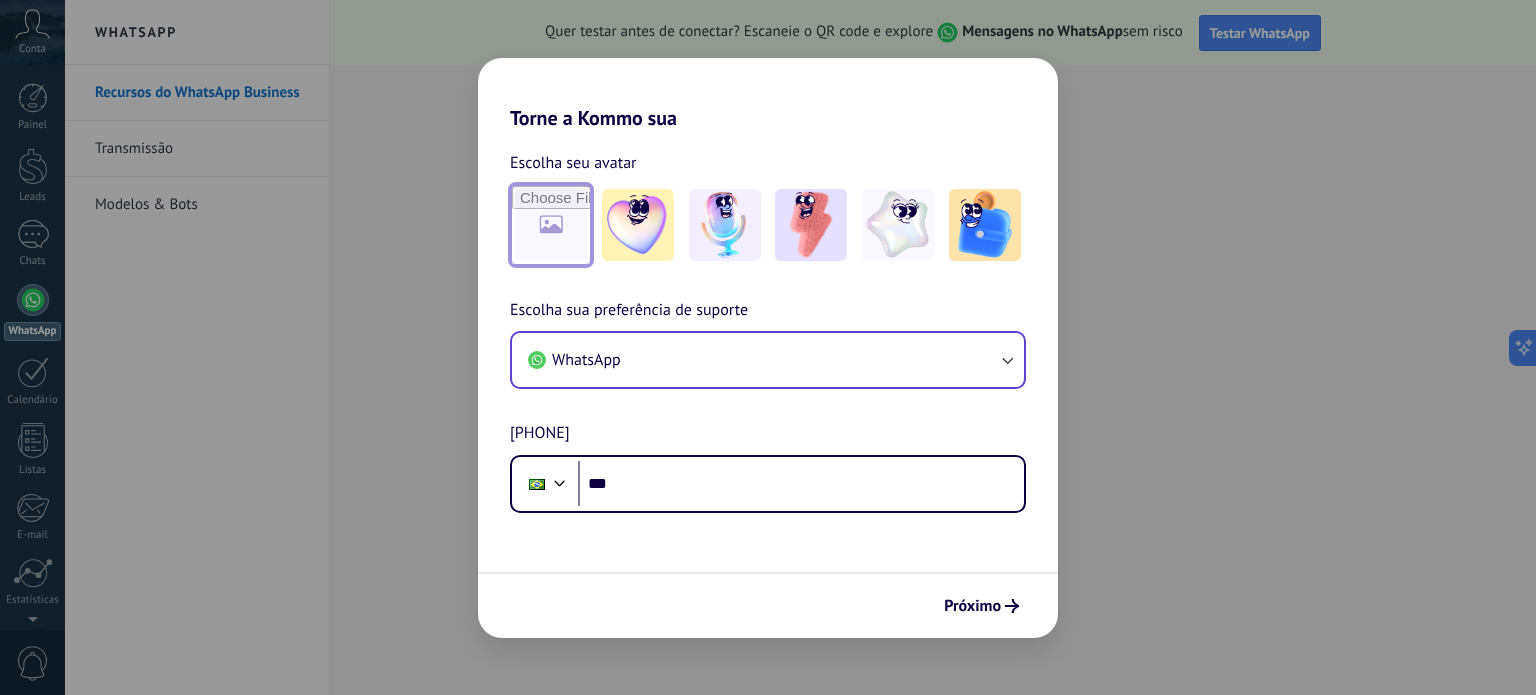 click at bounding box center [551, 225] 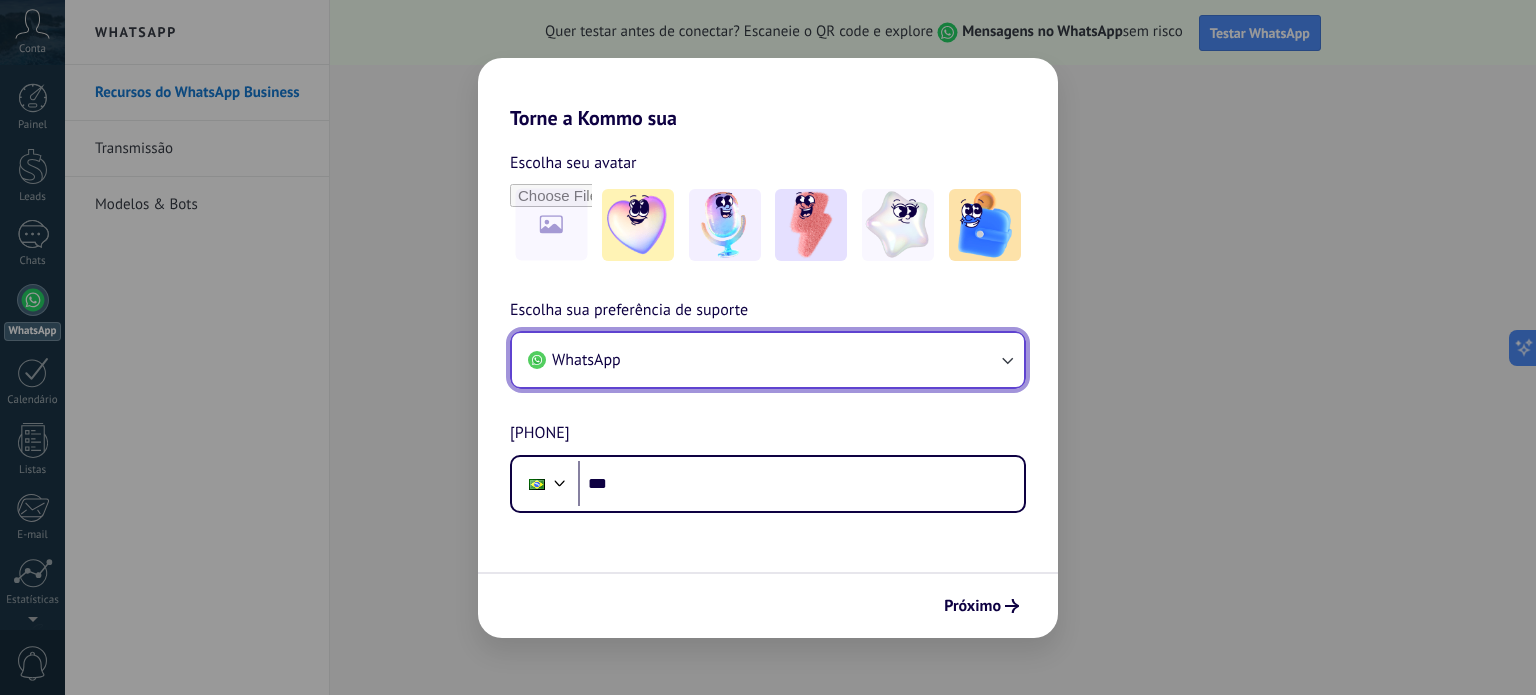 click on "WhatsApp" at bounding box center [768, 360] 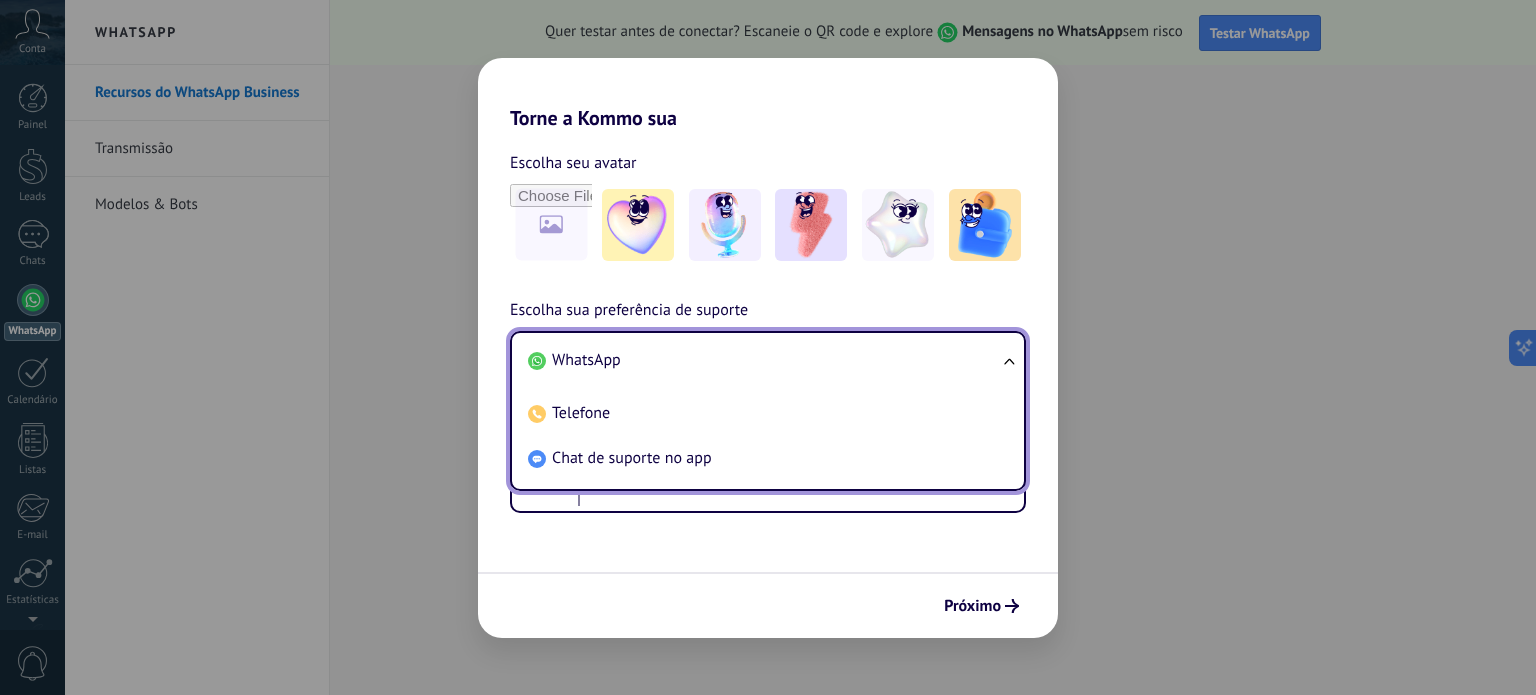click on "Chat de suporte no app" at bounding box center [764, 458] 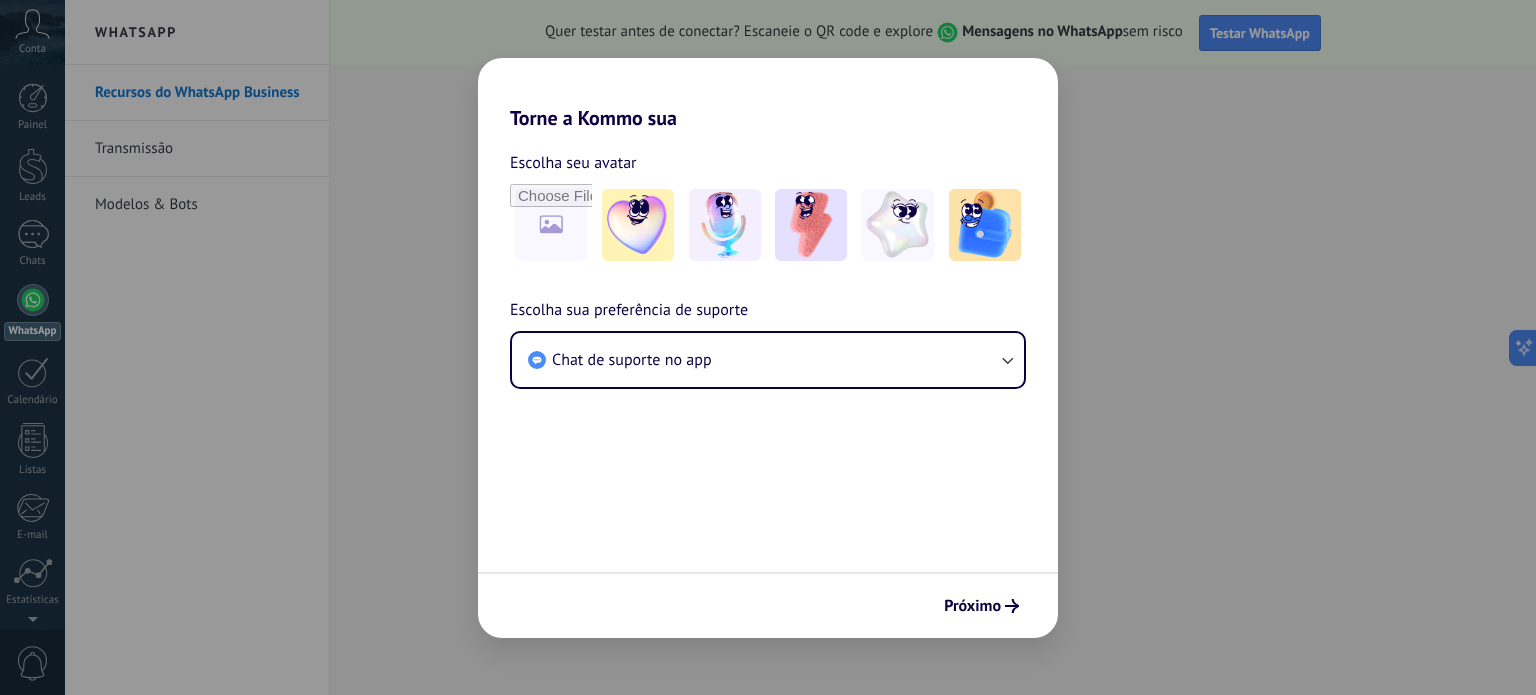 drag, startPoint x: 1008, startPoint y: 597, endPoint x: 1092, endPoint y: 619, distance: 86.833176 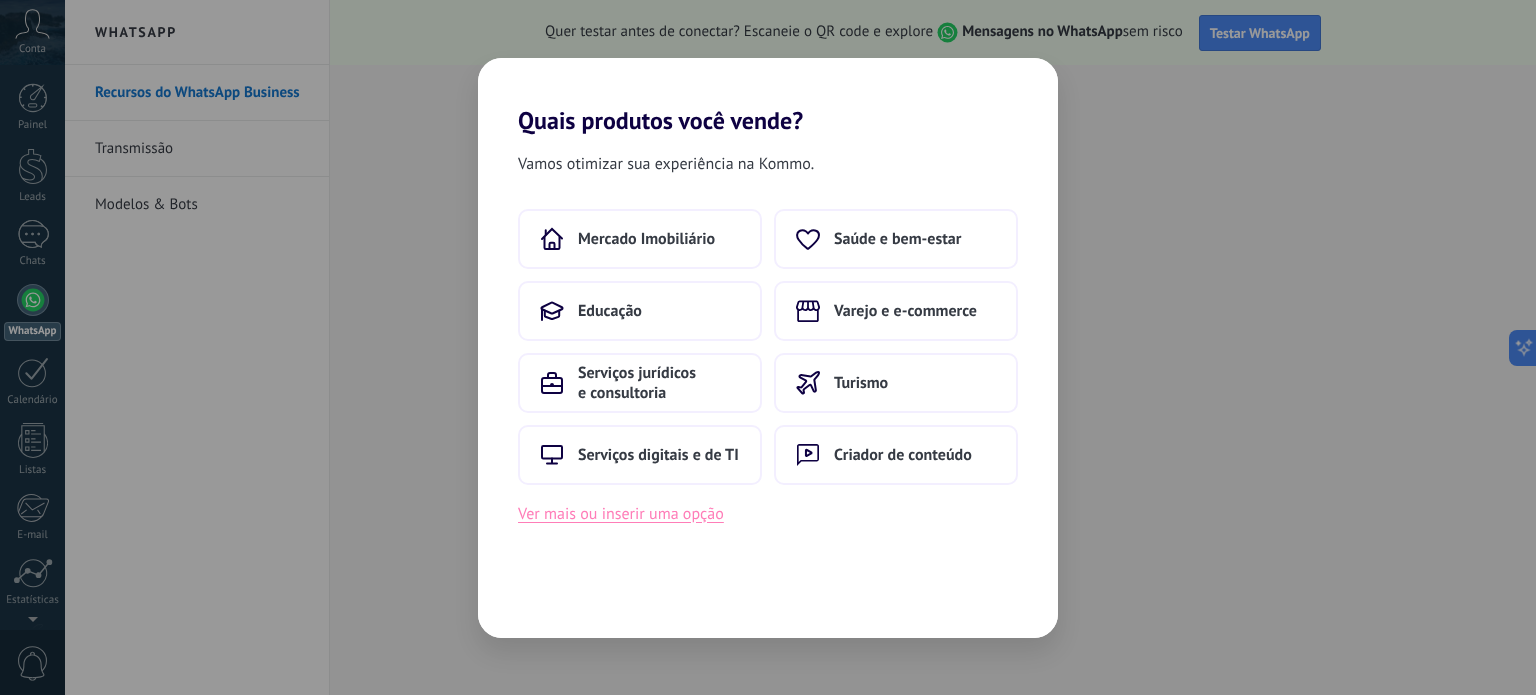 click on "Ver mais ou inserir uma opção" at bounding box center (621, 514) 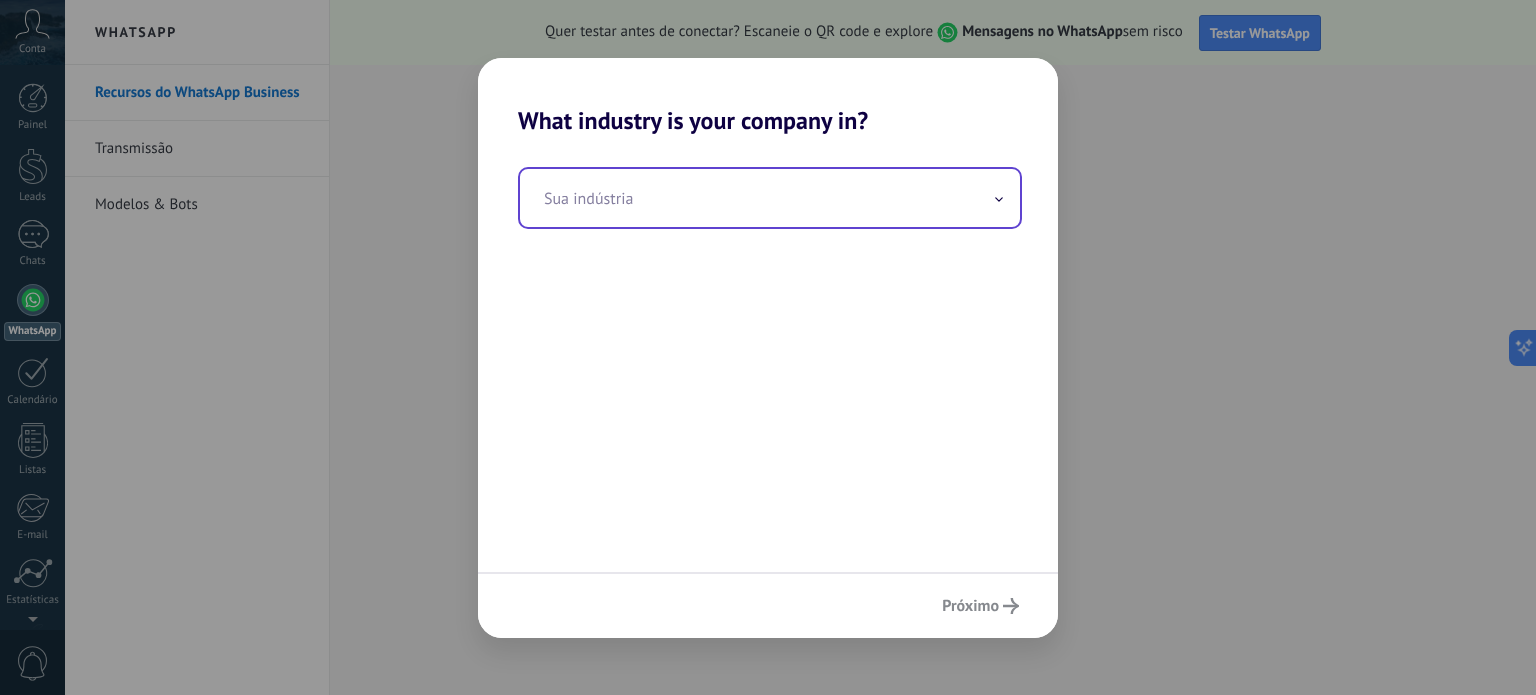click at bounding box center (770, 198) 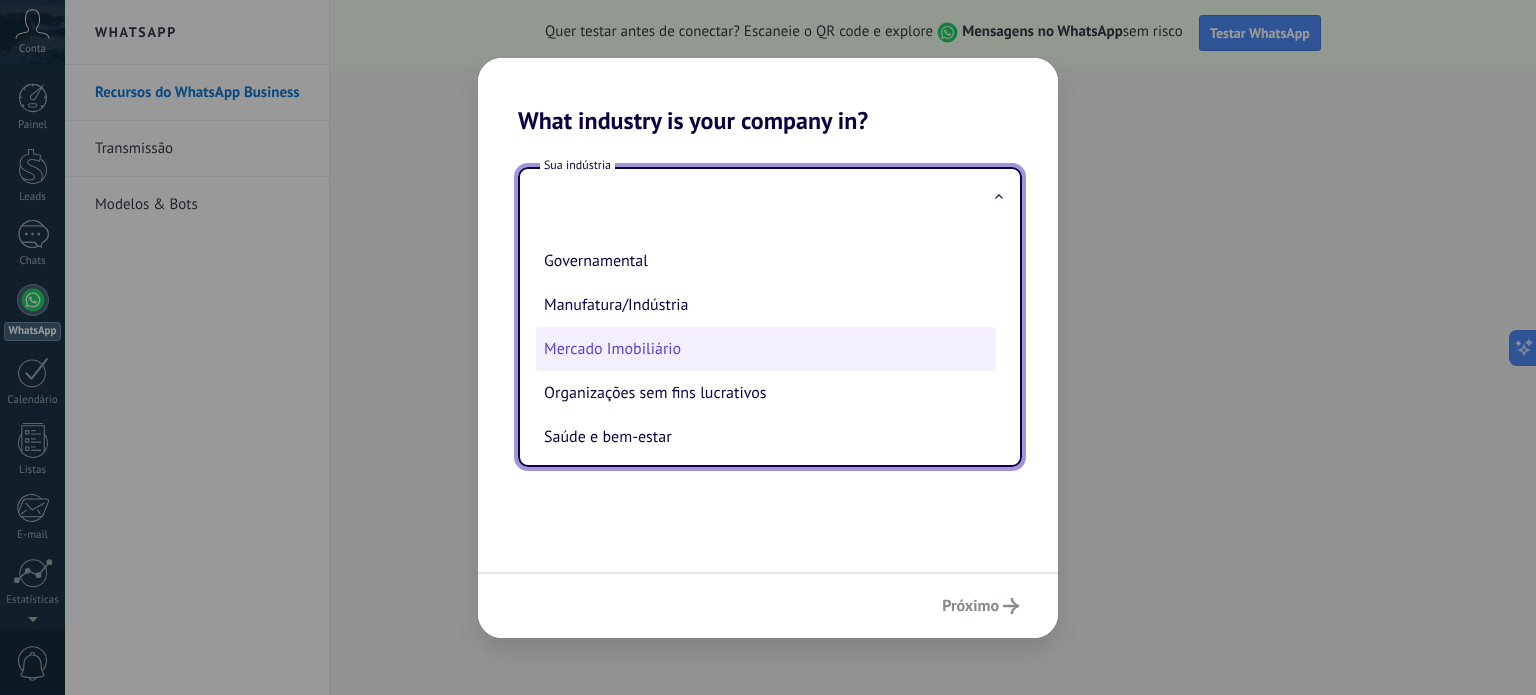 scroll, scrollTop: 200, scrollLeft: 0, axis: vertical 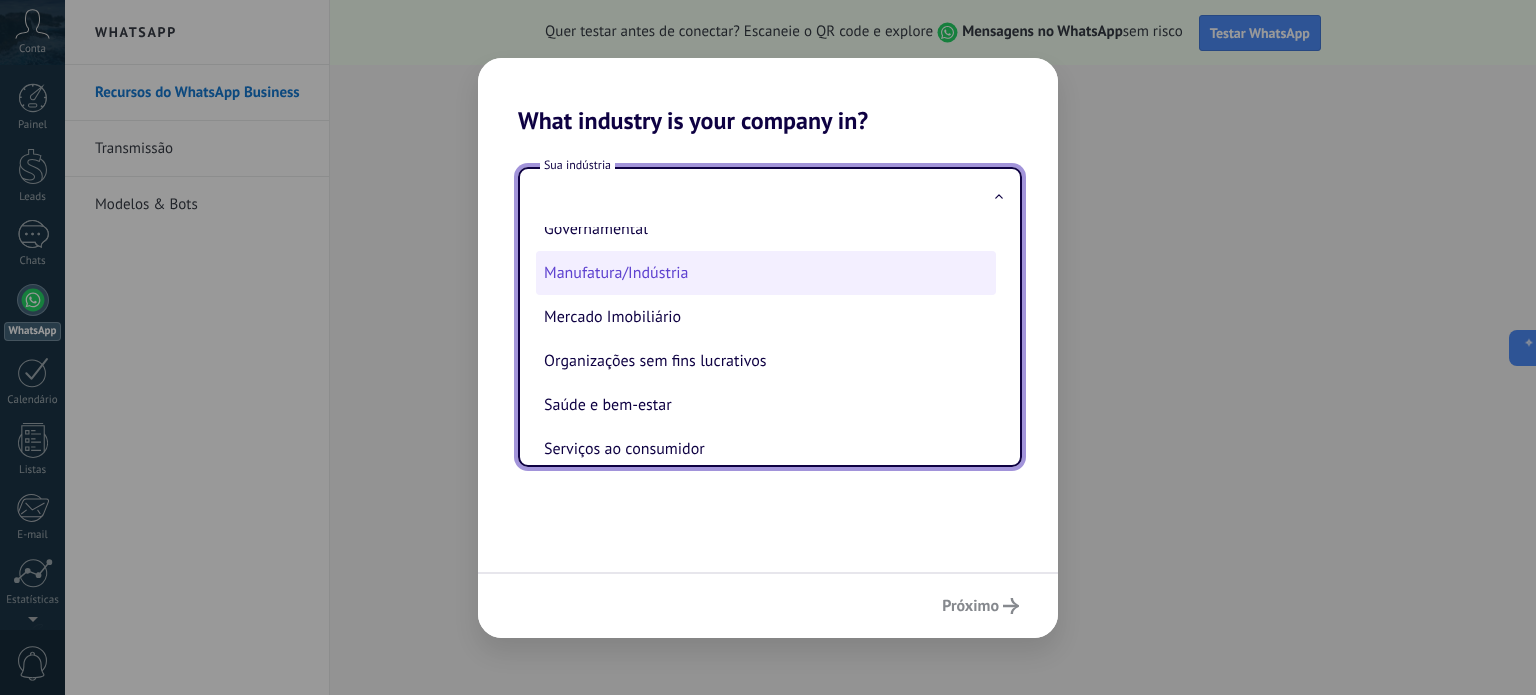 click on "Manufatura/Indústria" at bounding box center (766, 273) 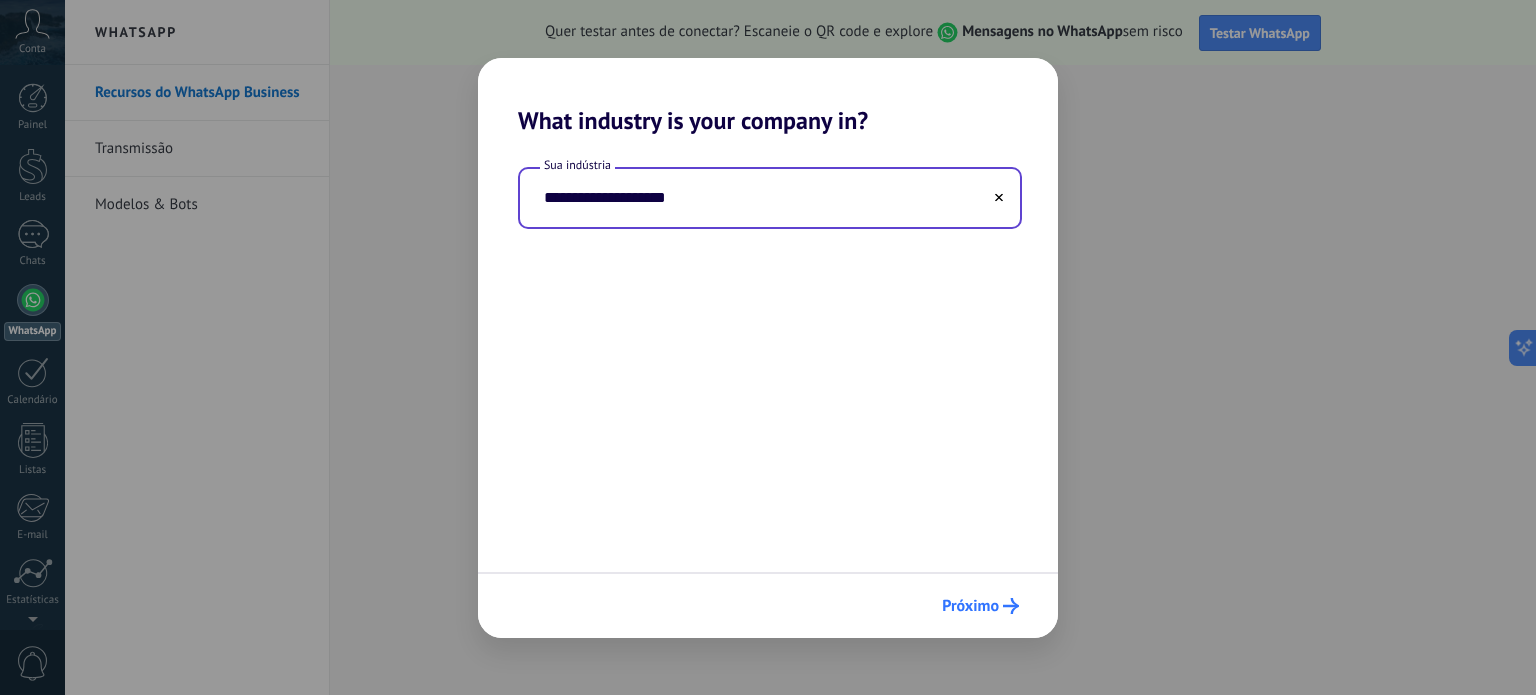 click on "Próximo" at bounding box center [980, 606] 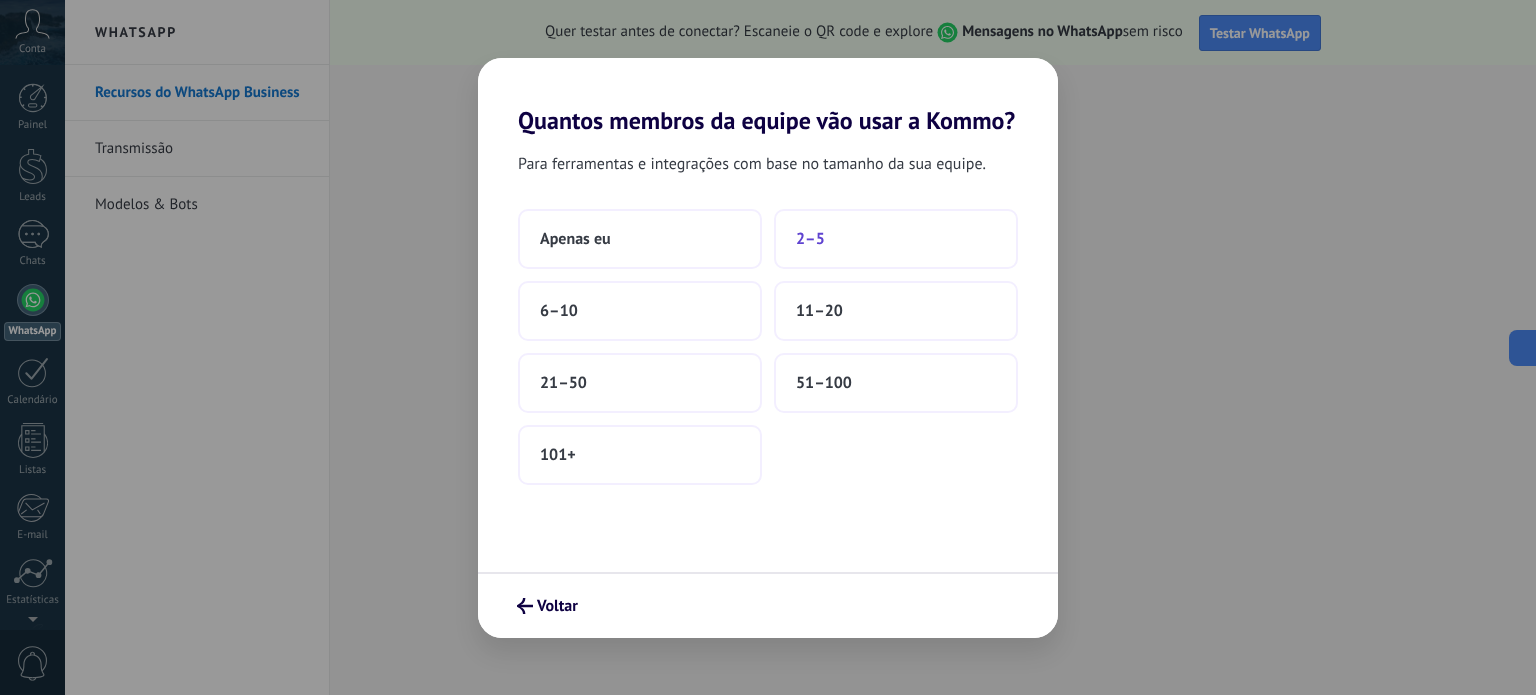 click on "2–5" at bounding box center (896, 239) 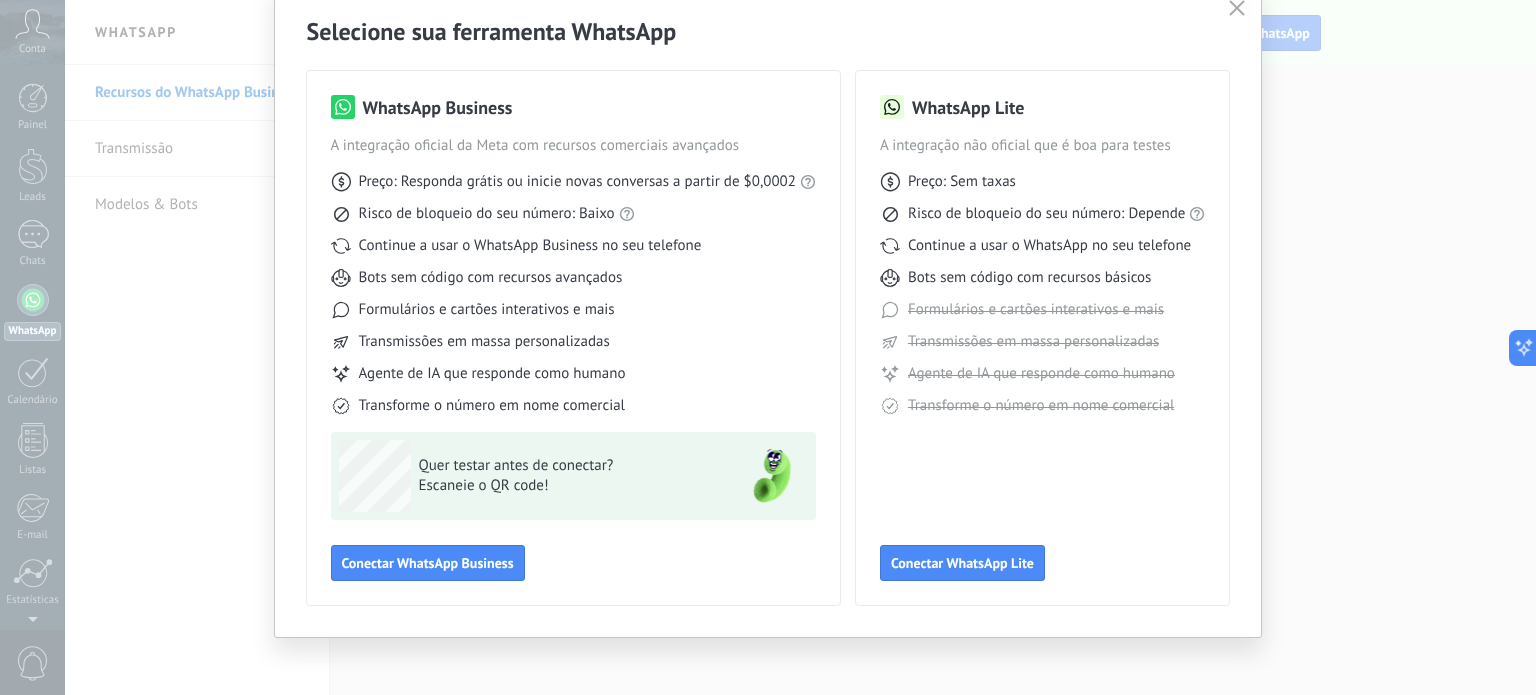 scroll, scrollTop: 89, scrollLeft: 0, axis: vertical 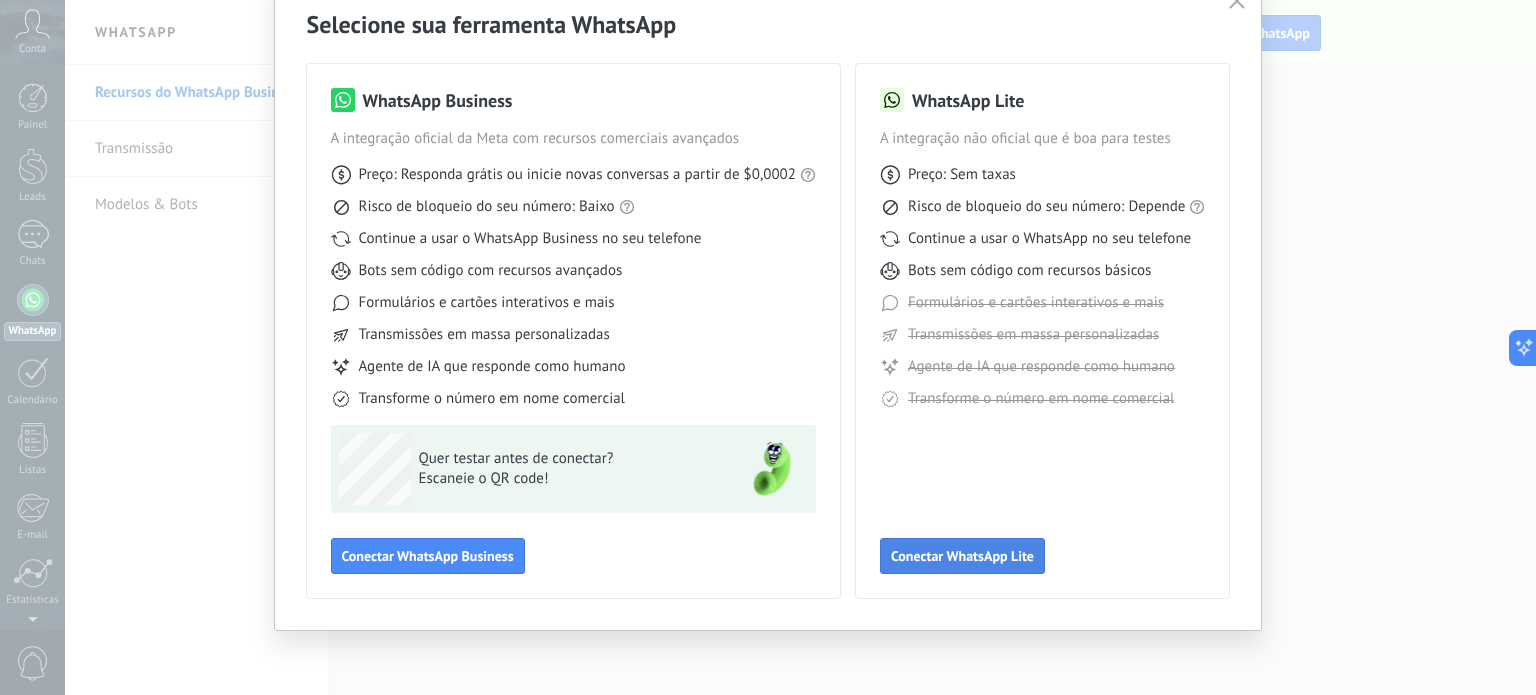 click on "Conectar WhatsApp Lite" at bounding box center [428, 556] 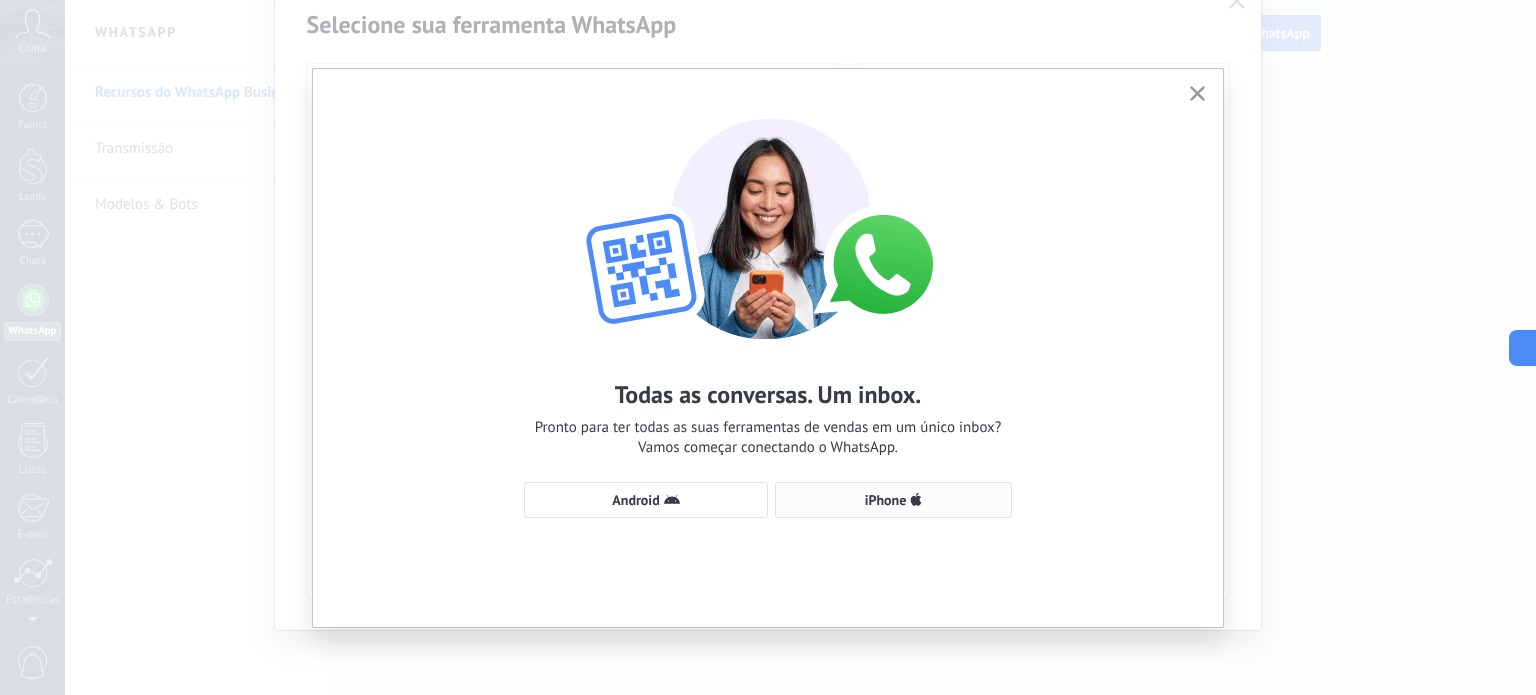click on "iPhone" at bounding box center (893, 500) 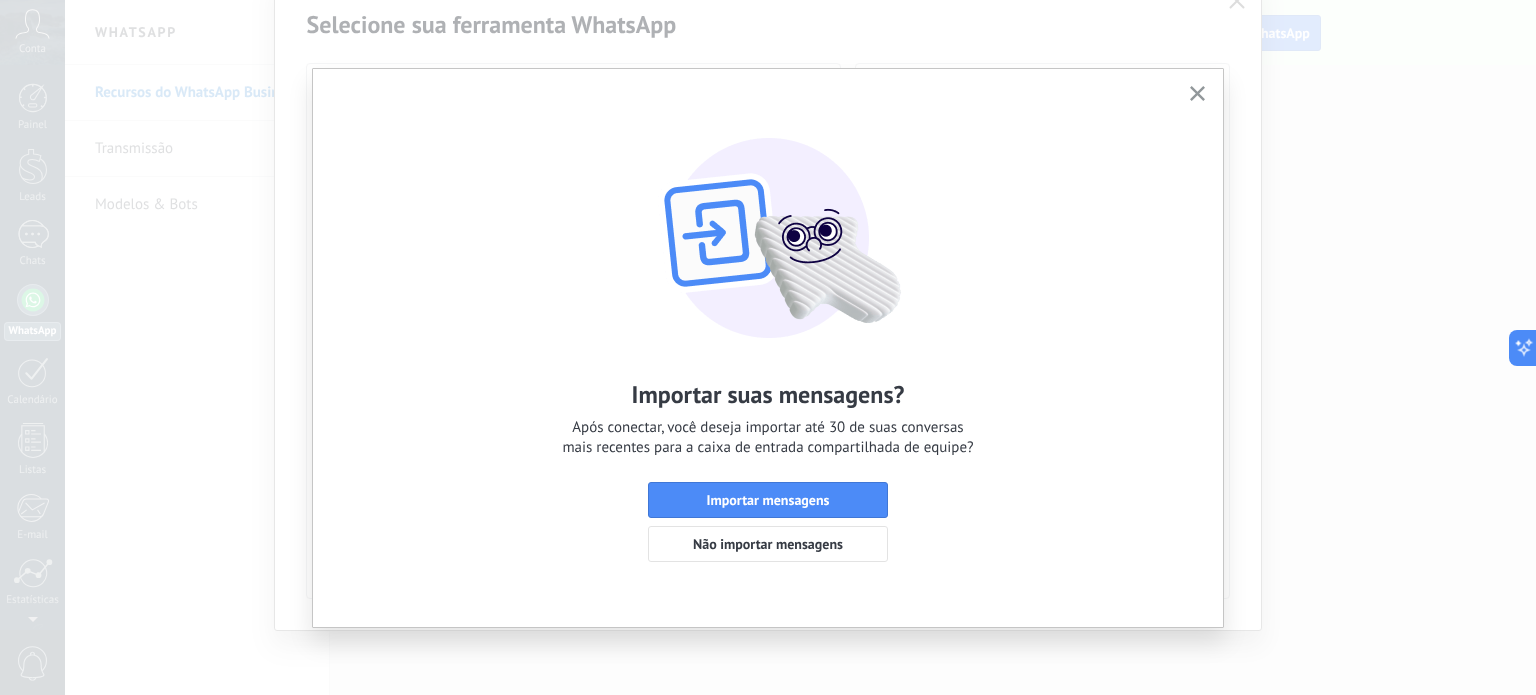 click at bounding box center (1197, 93) 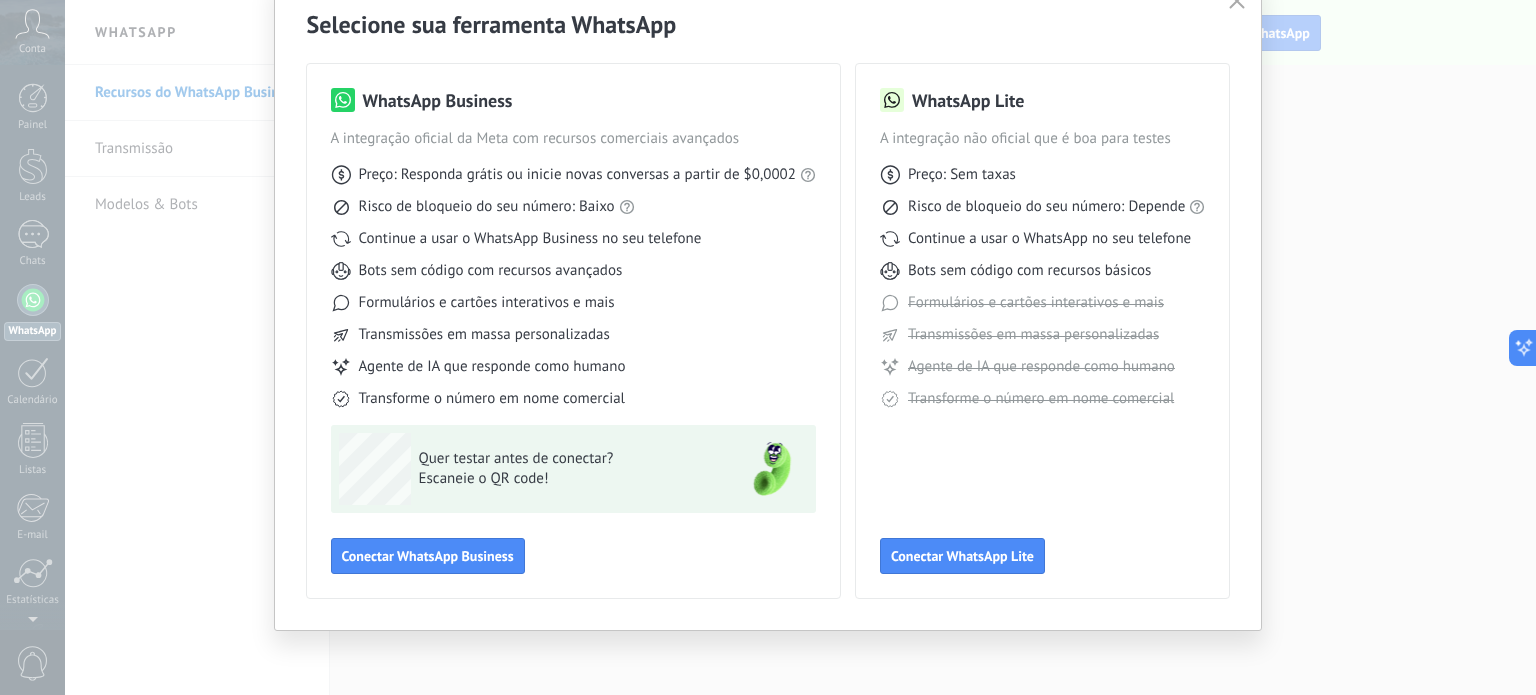 scroll, scrollTop: 0, scrollLeft: 0, axis: both 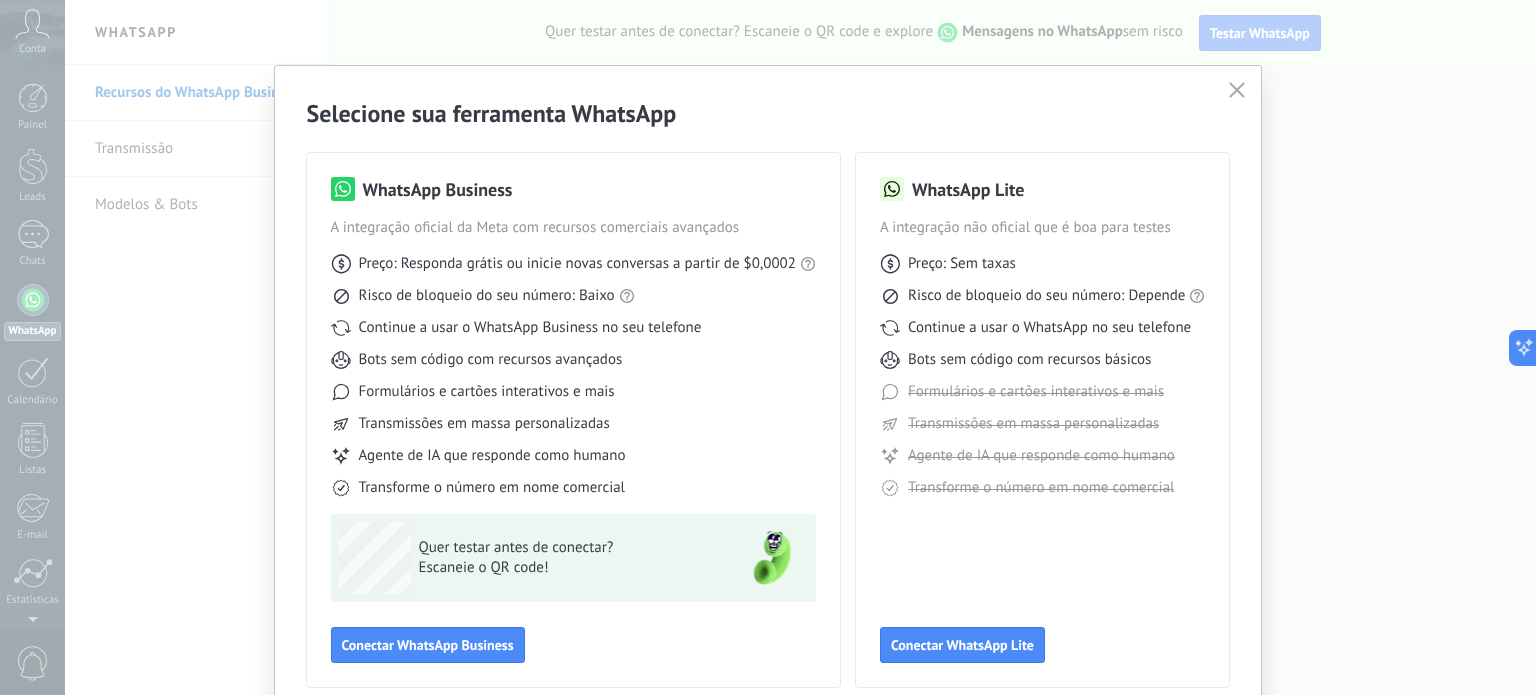 click at bounding box center (1237, 90) 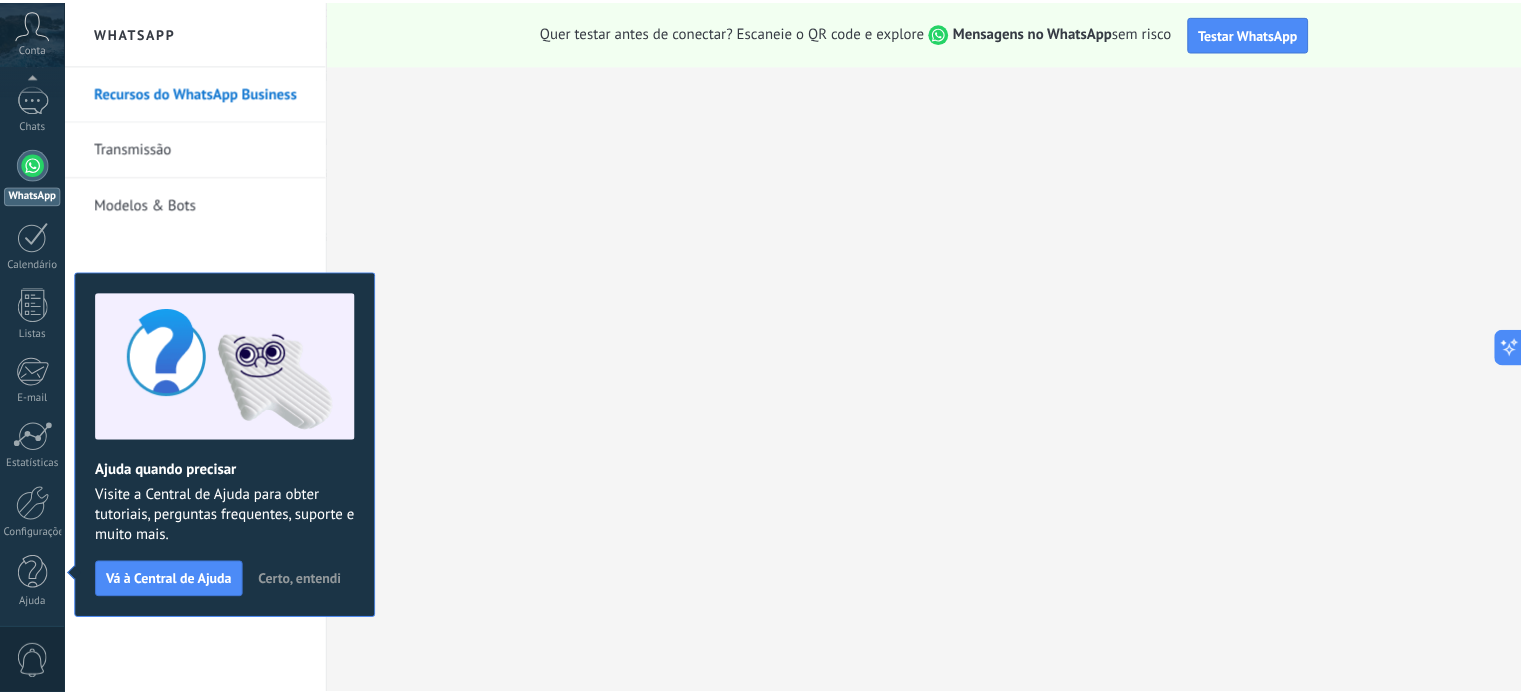 scroll, scrollTop: 0, scrollLeft: 0, axis: both 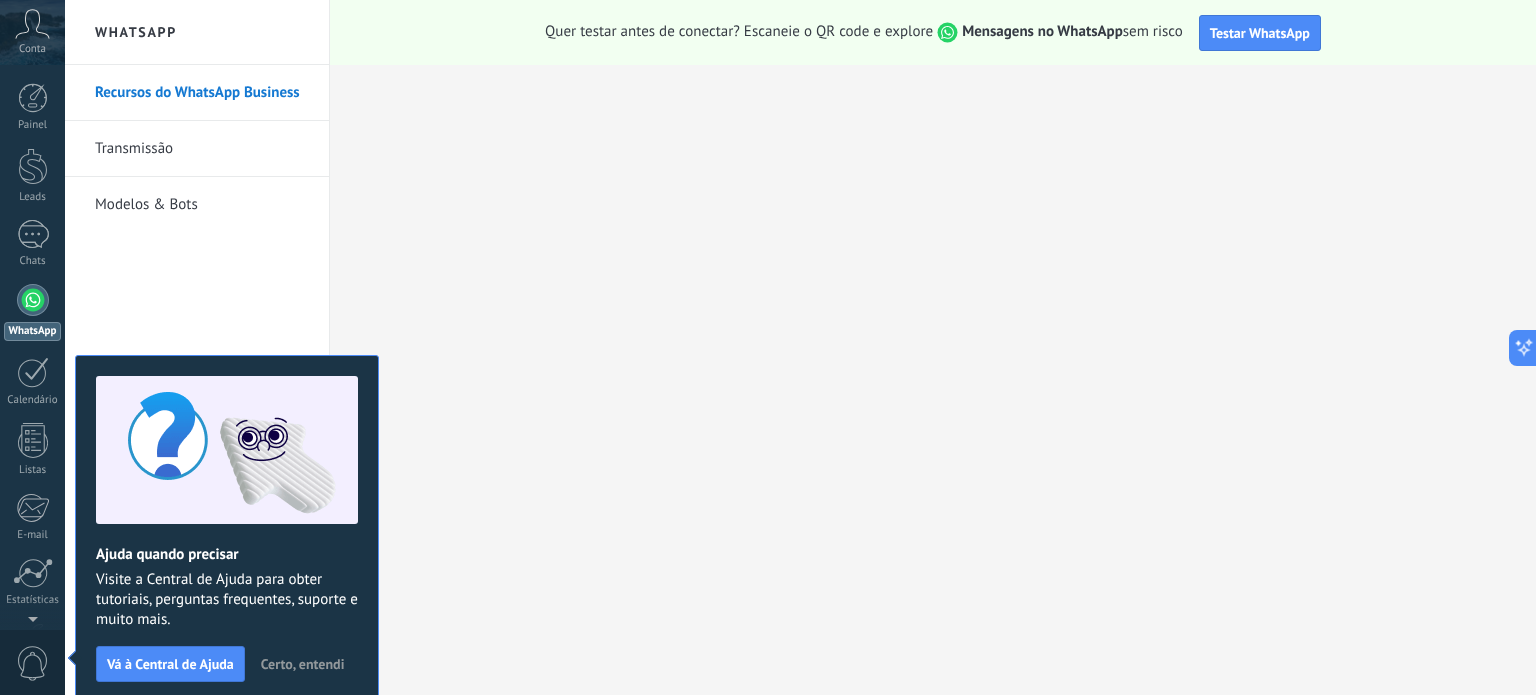 click on "Ajuda quando precisar Visite a Central de Ajuda para obter tutoriais, perguntas frequentes, suporte e muito mais. Vá à Central de Ajuda Certo, entendi" at bounding box center [227, 529] 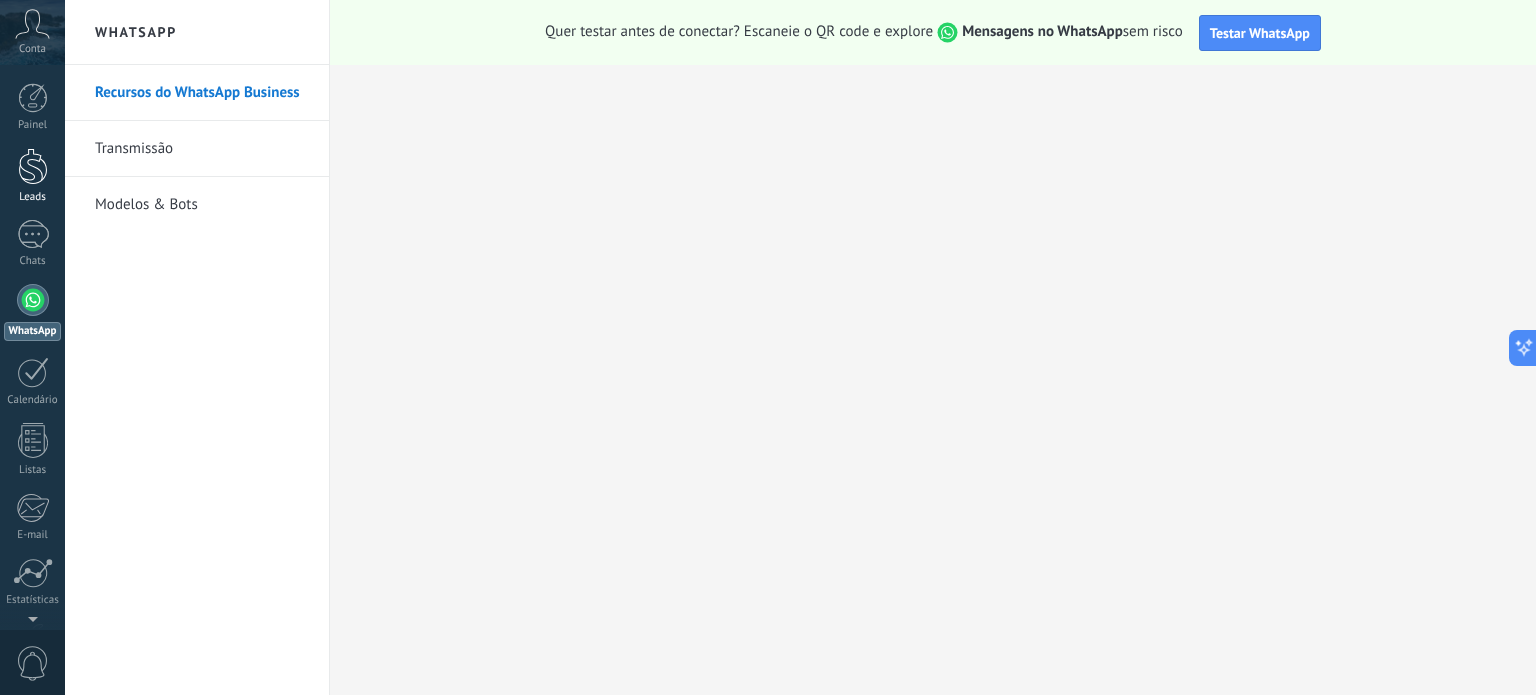 click at bounding box center (33, 166) 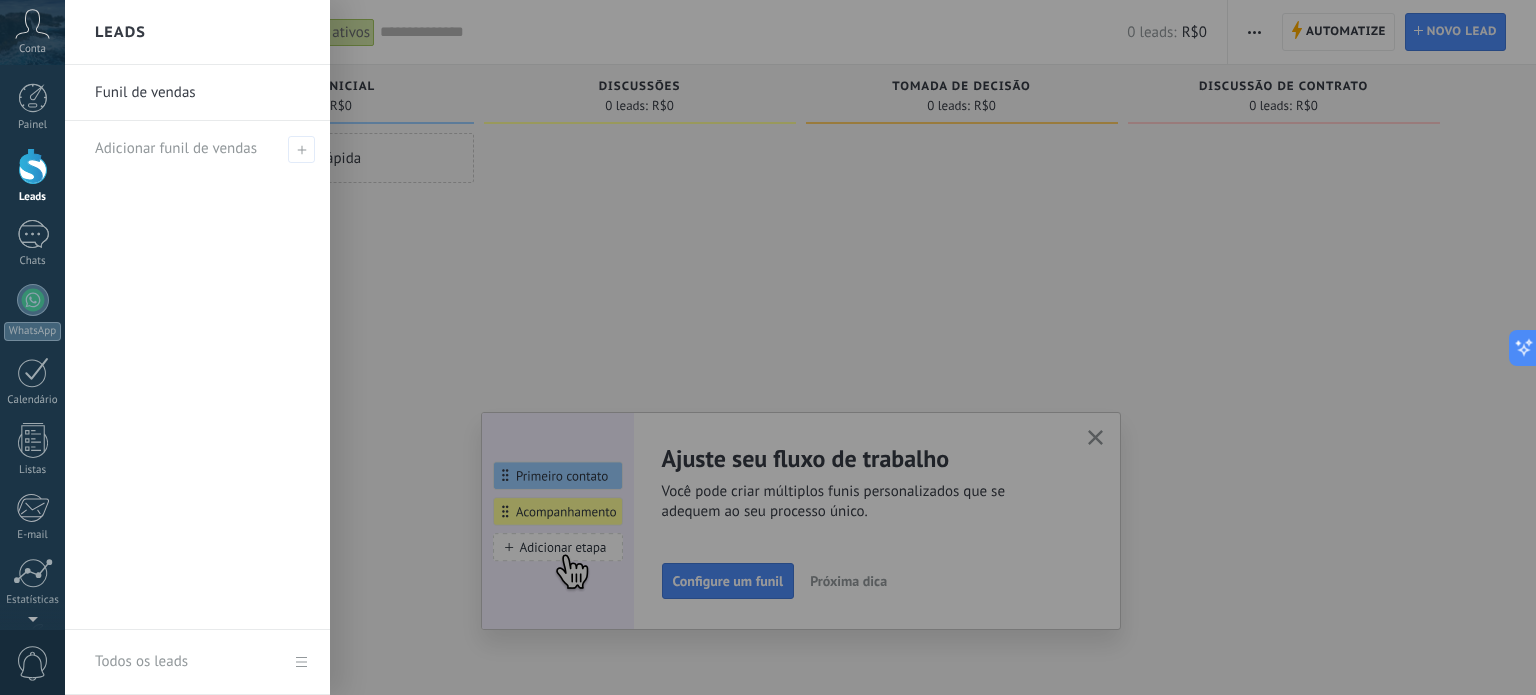 click at bounding box center [833, 347] 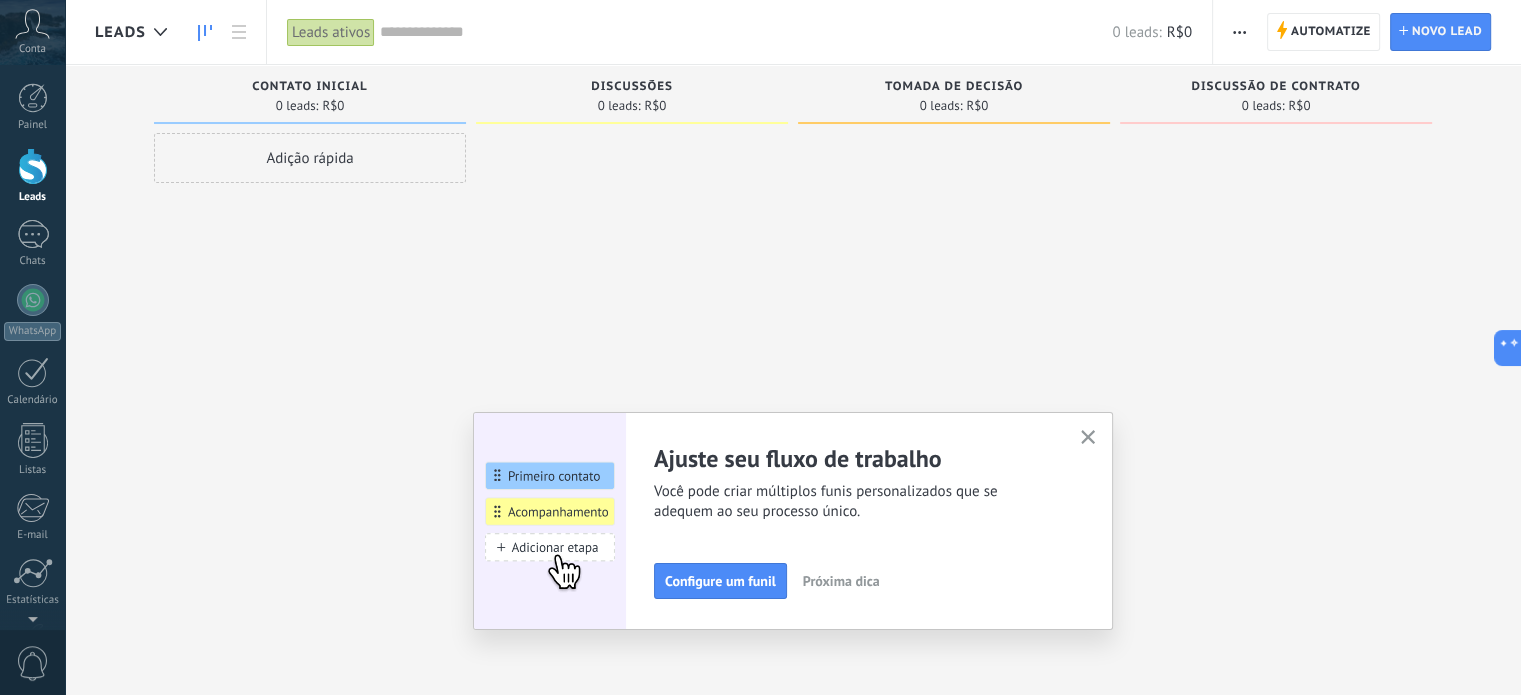 click at bounding box center (1088, 437) 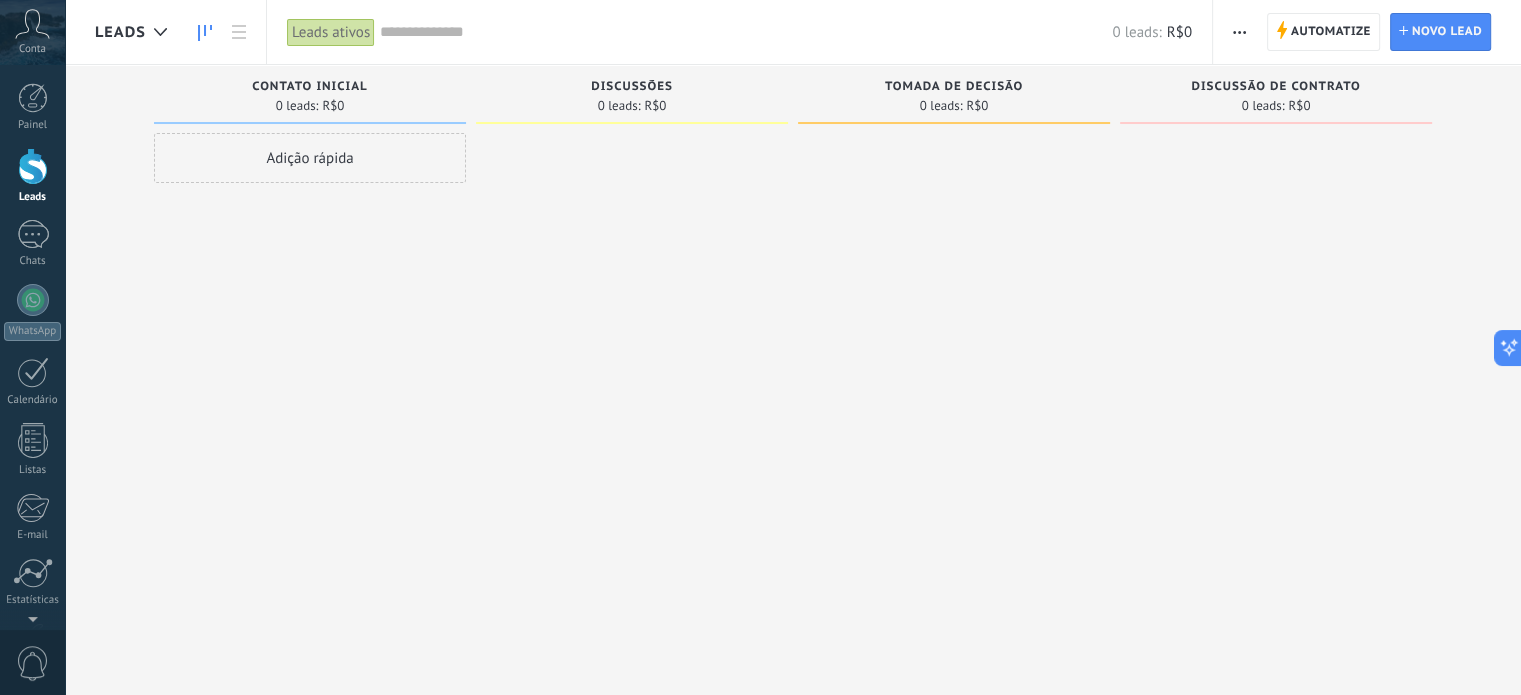 click on "Leads" at bounding box center (136, 32) 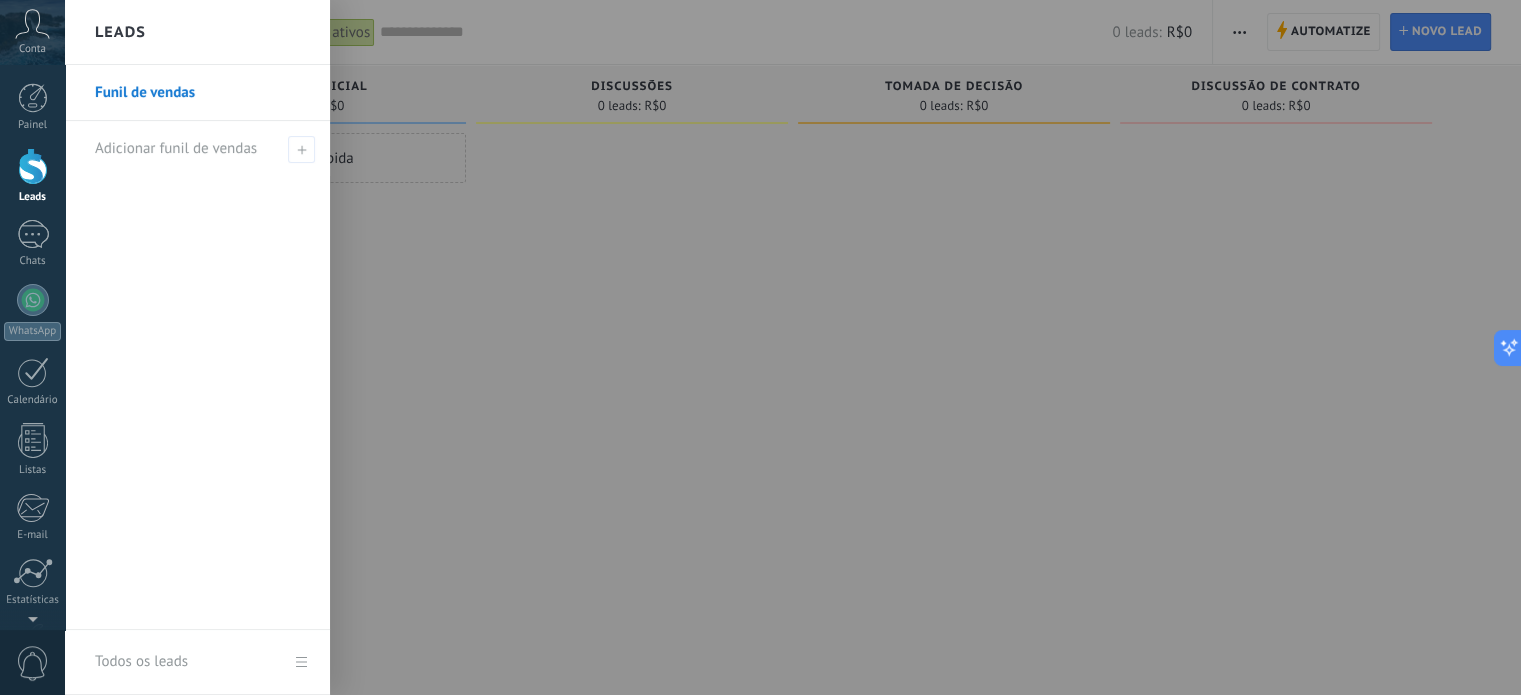 click at bounding box center [825, 347] 